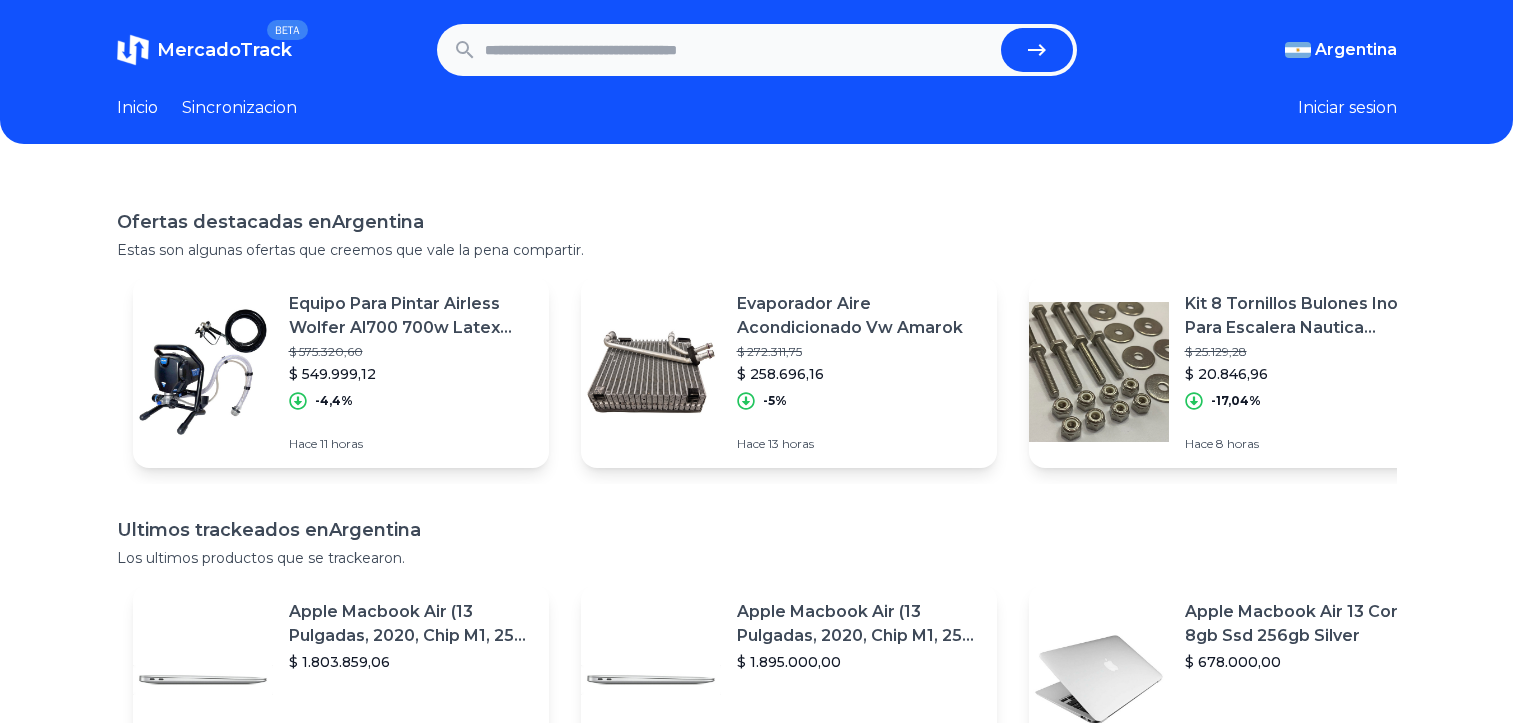 scroll, scrollTop: 0, scrollLeft: 0, axis: both 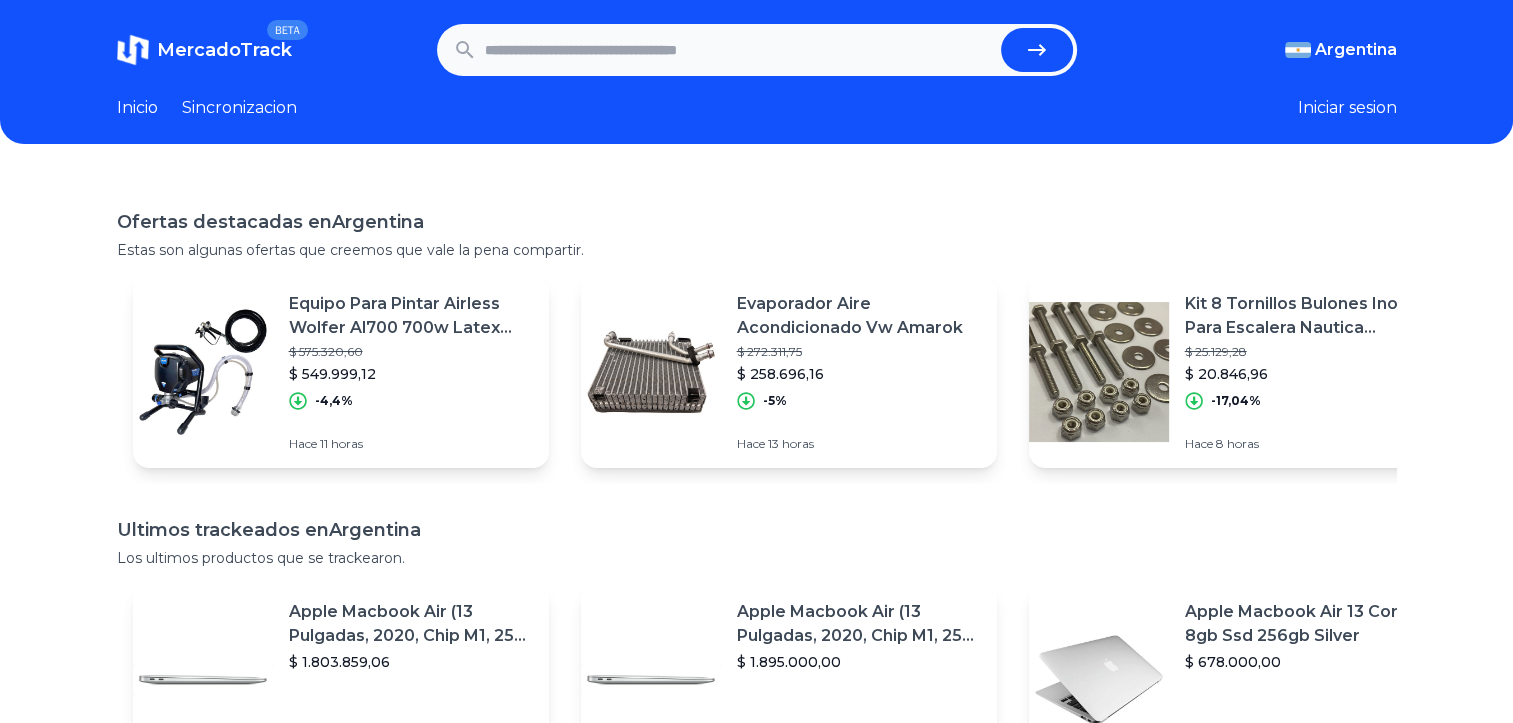 click at bounding box center [739, 50] 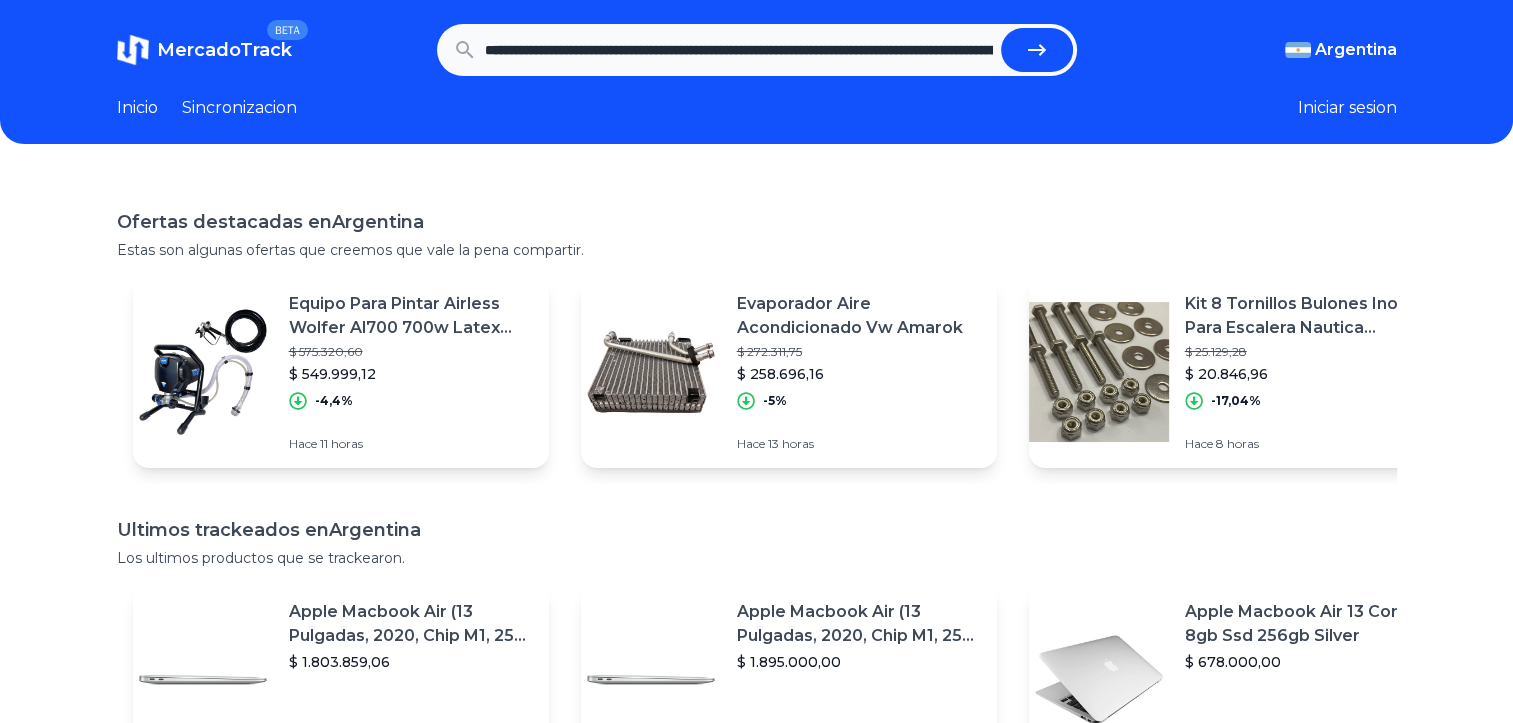 scroll, scrollTop: 0, scrollLeft: 3248, axis: horizontal 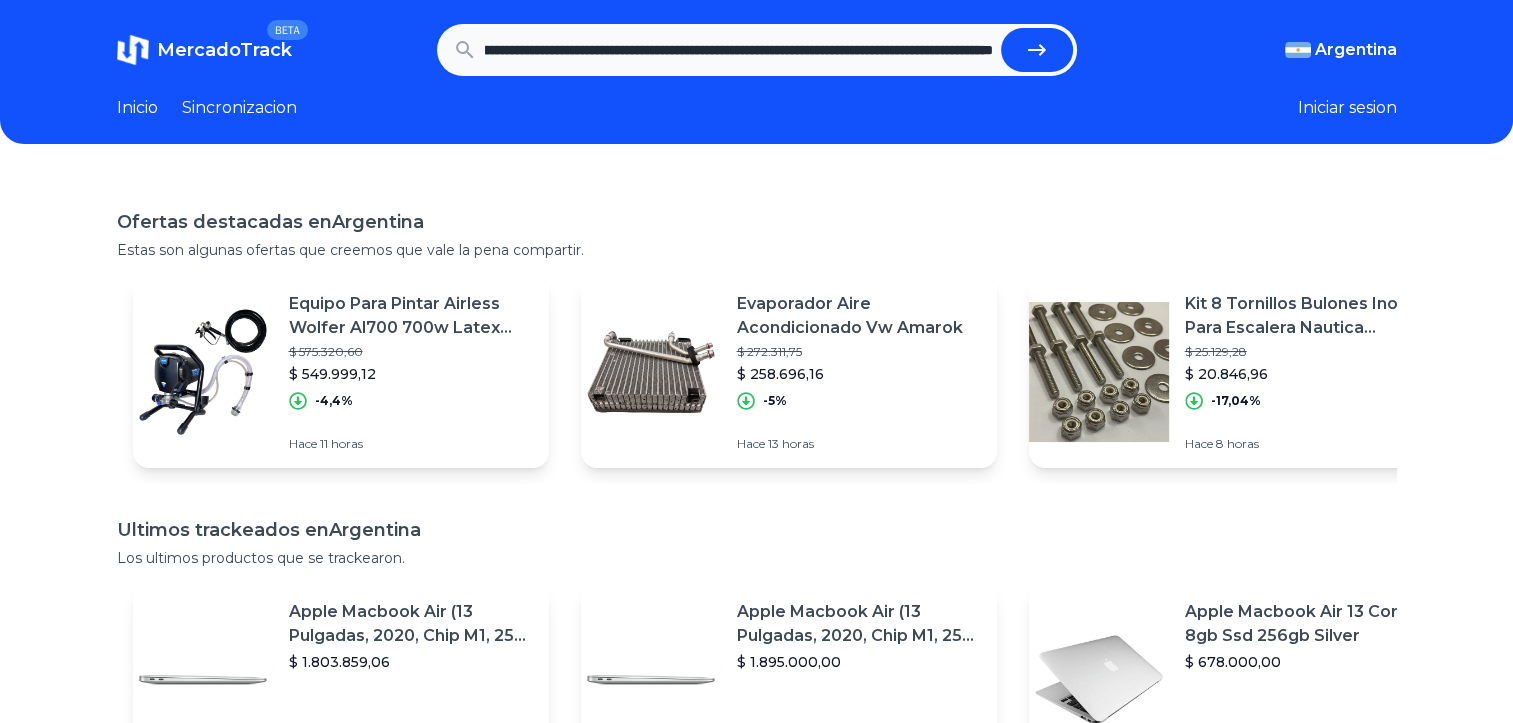 click at bounding box center (1037, 50) 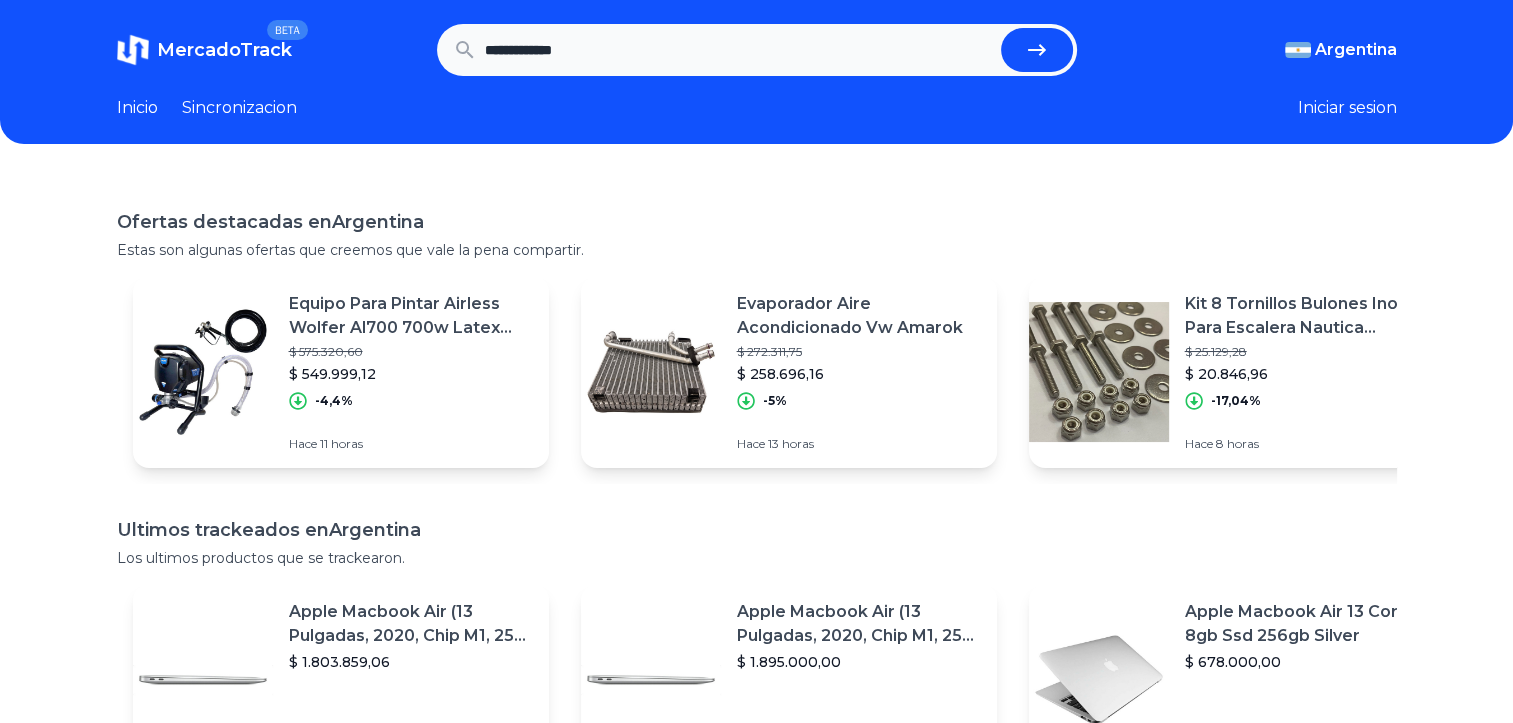 scroll, scrollTop: 0, scrollLeft: 0, axis: both 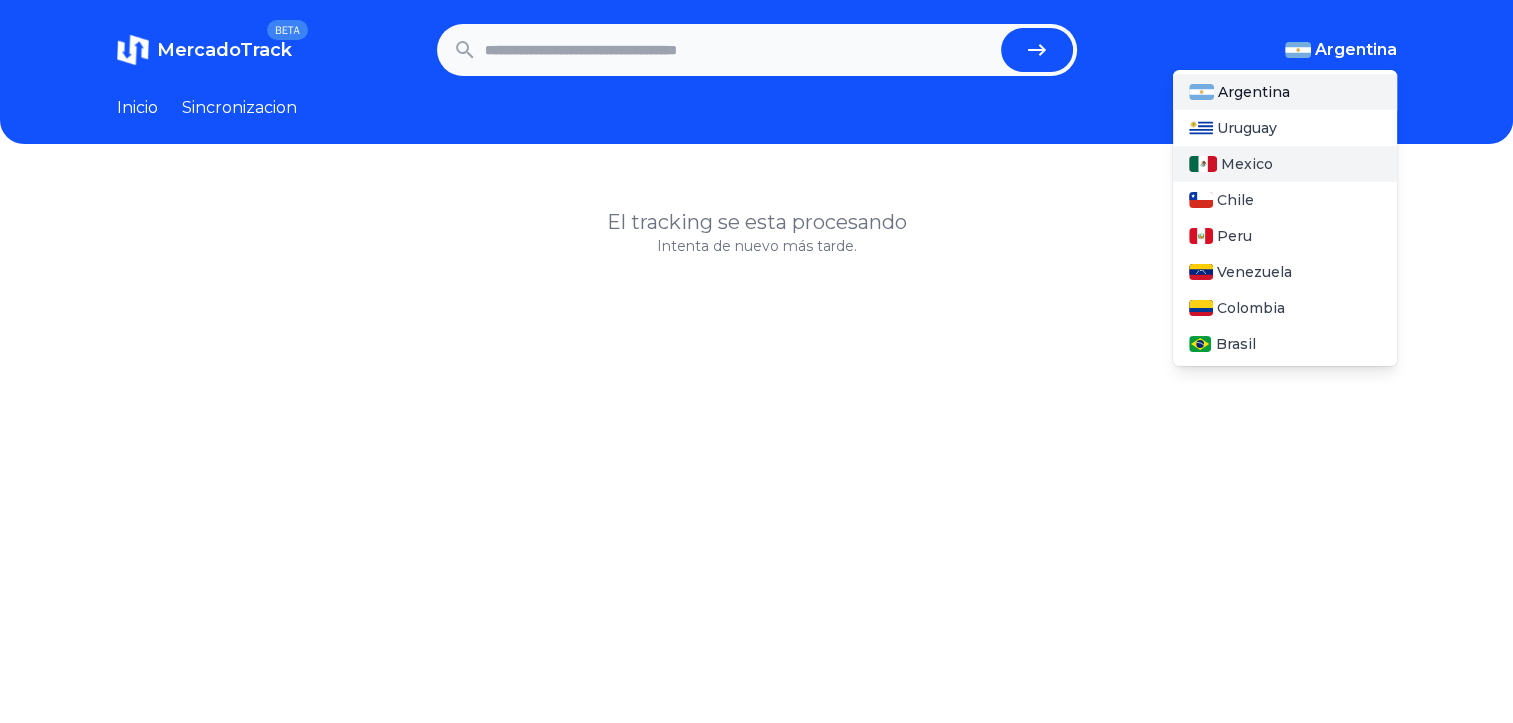 click on "Mexico" at bounding box center (1285, 164) 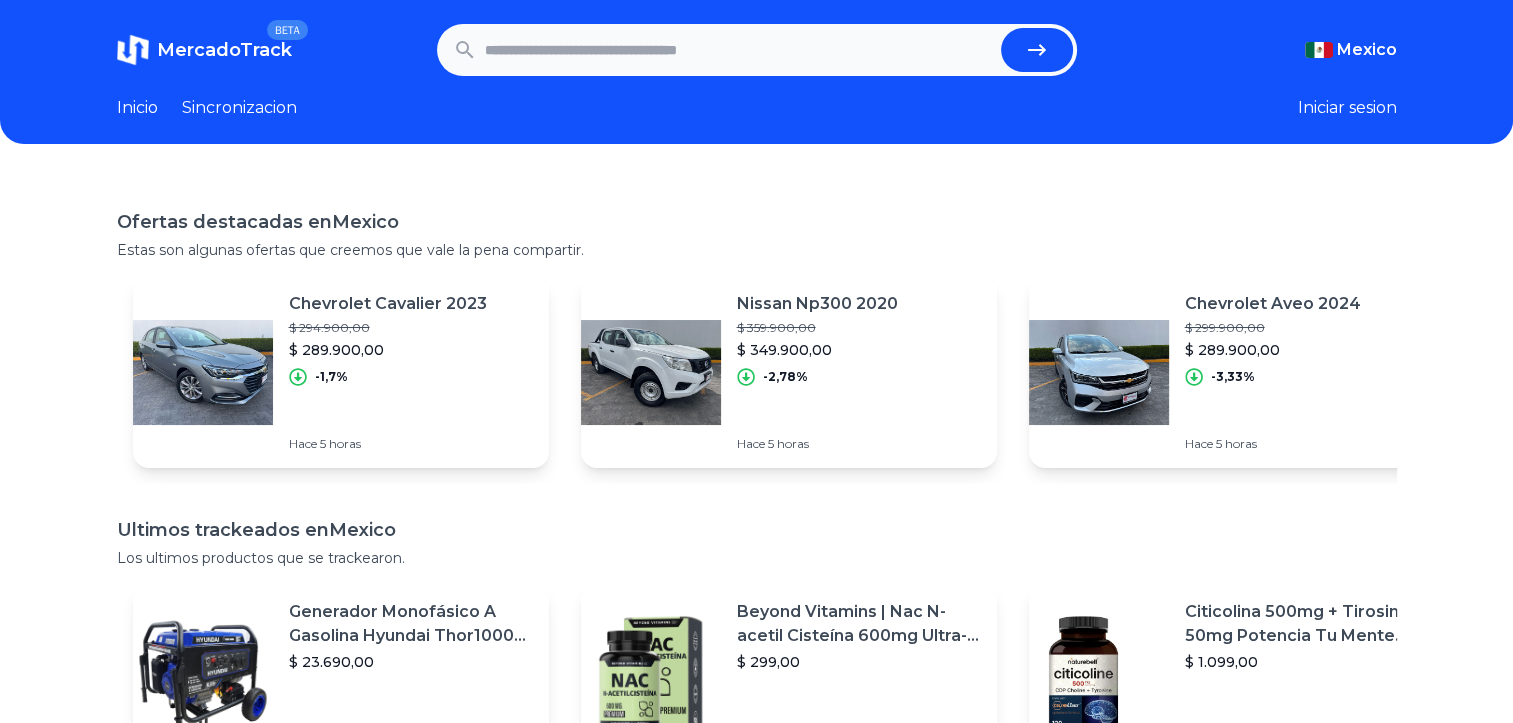 click at bounding box center [739, 50] 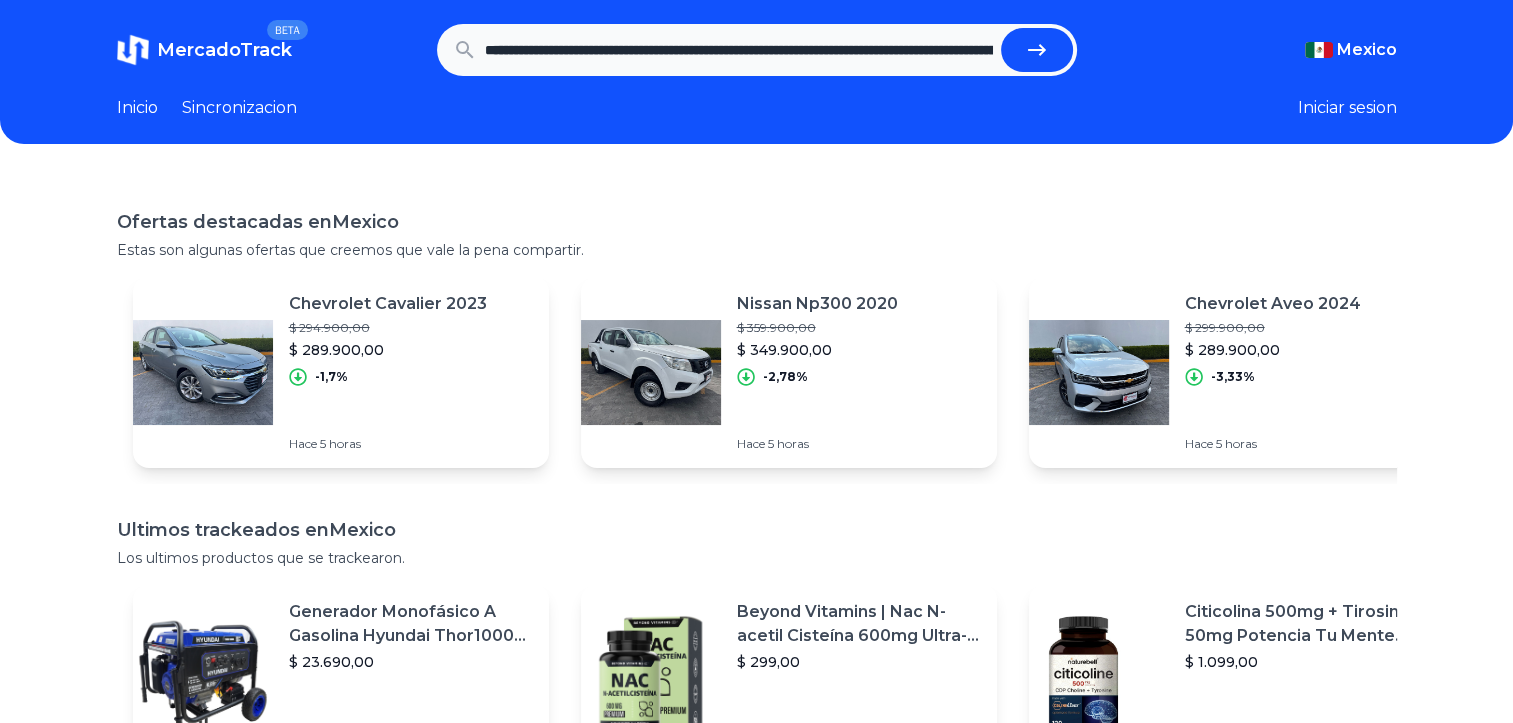 scroll, scrollTop: 0, scrollLeft: 3248, axis: horizontal 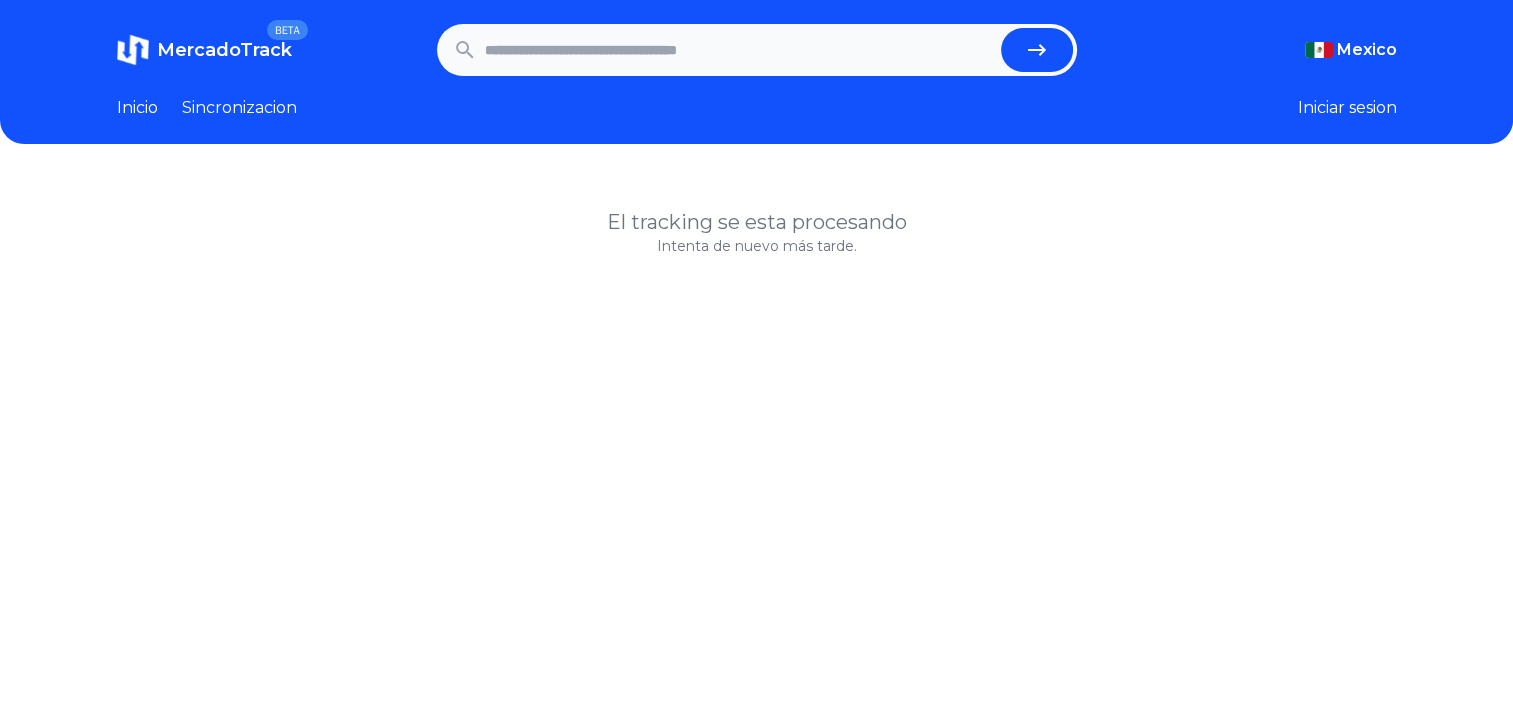 click on "Sincronizacion" at bounding box center (239, 108) 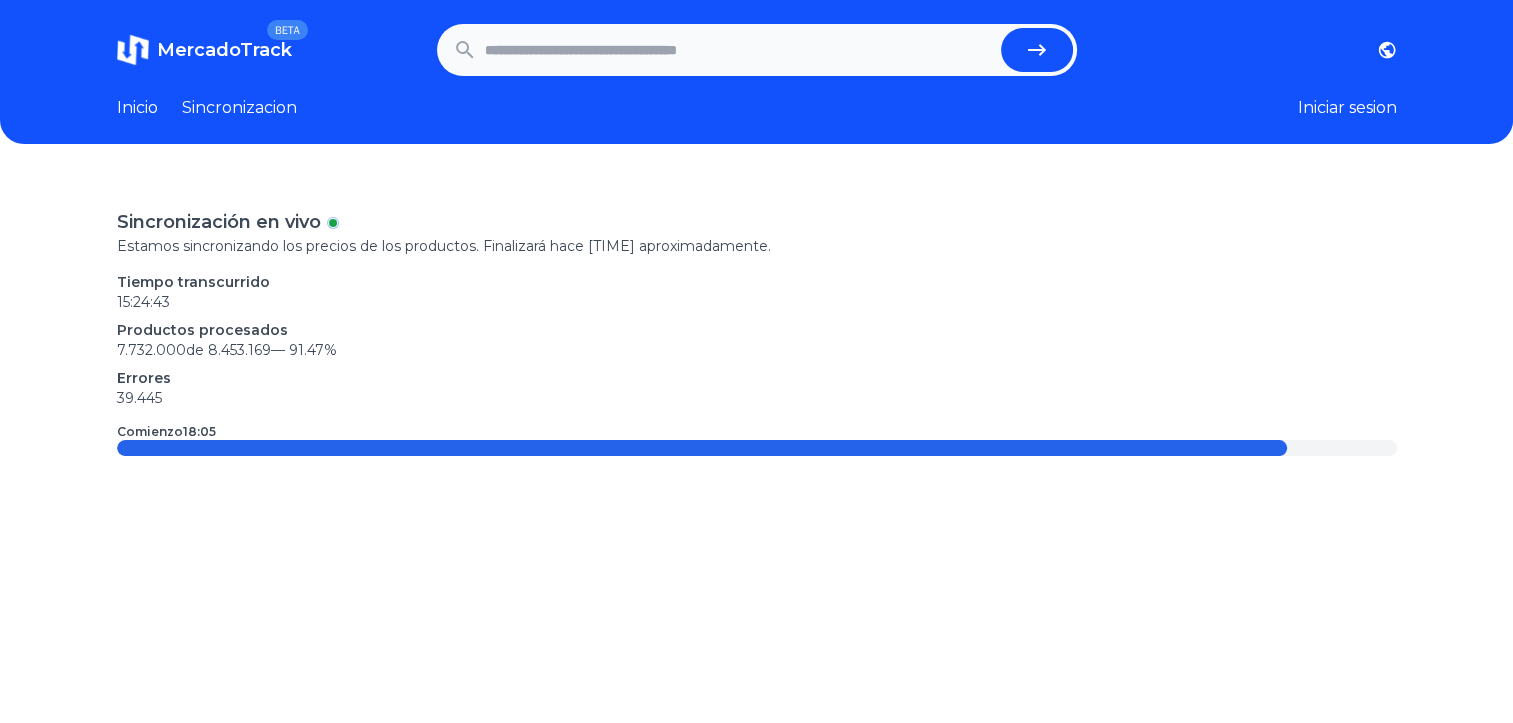 click at bounding box center (739, 50) 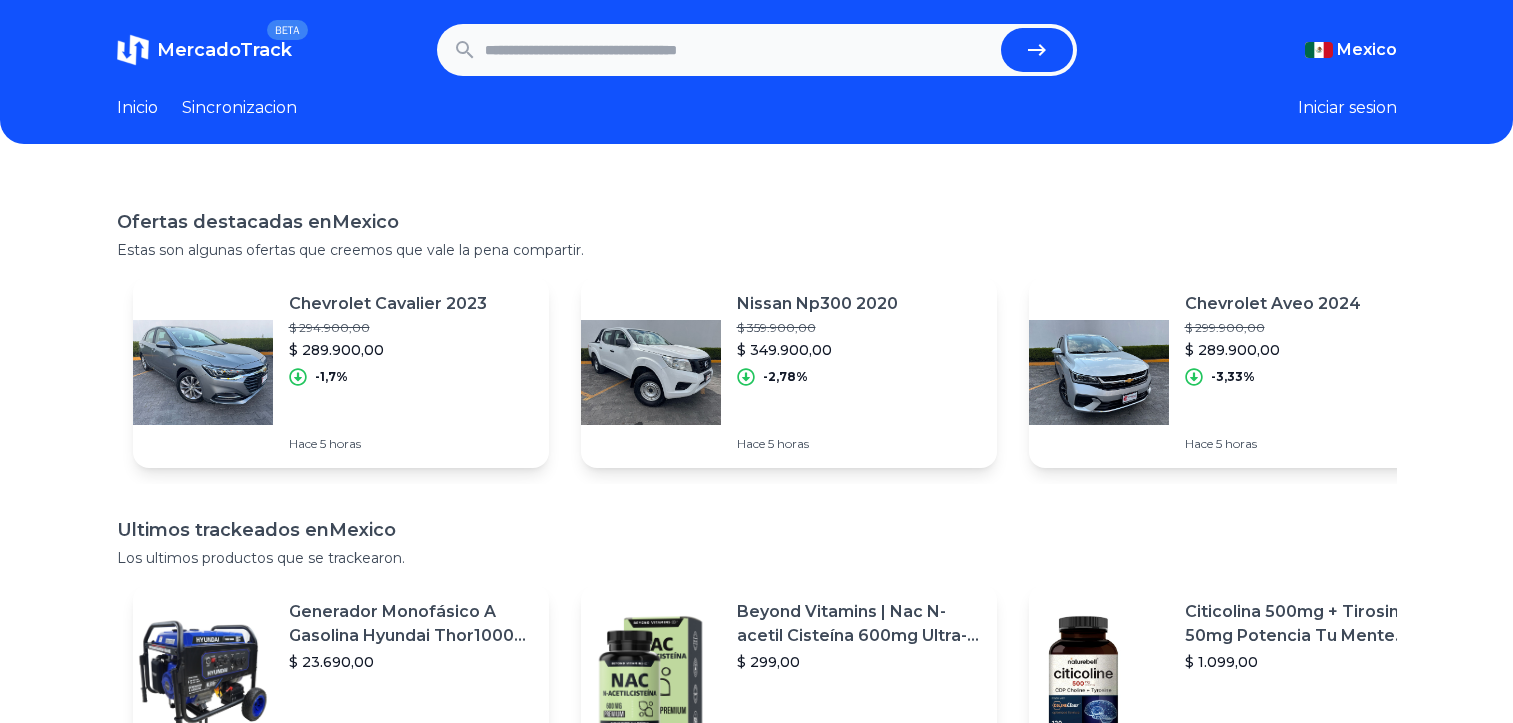 scroll, scrollTop: 0, scrollLeft: 0, axis: both 